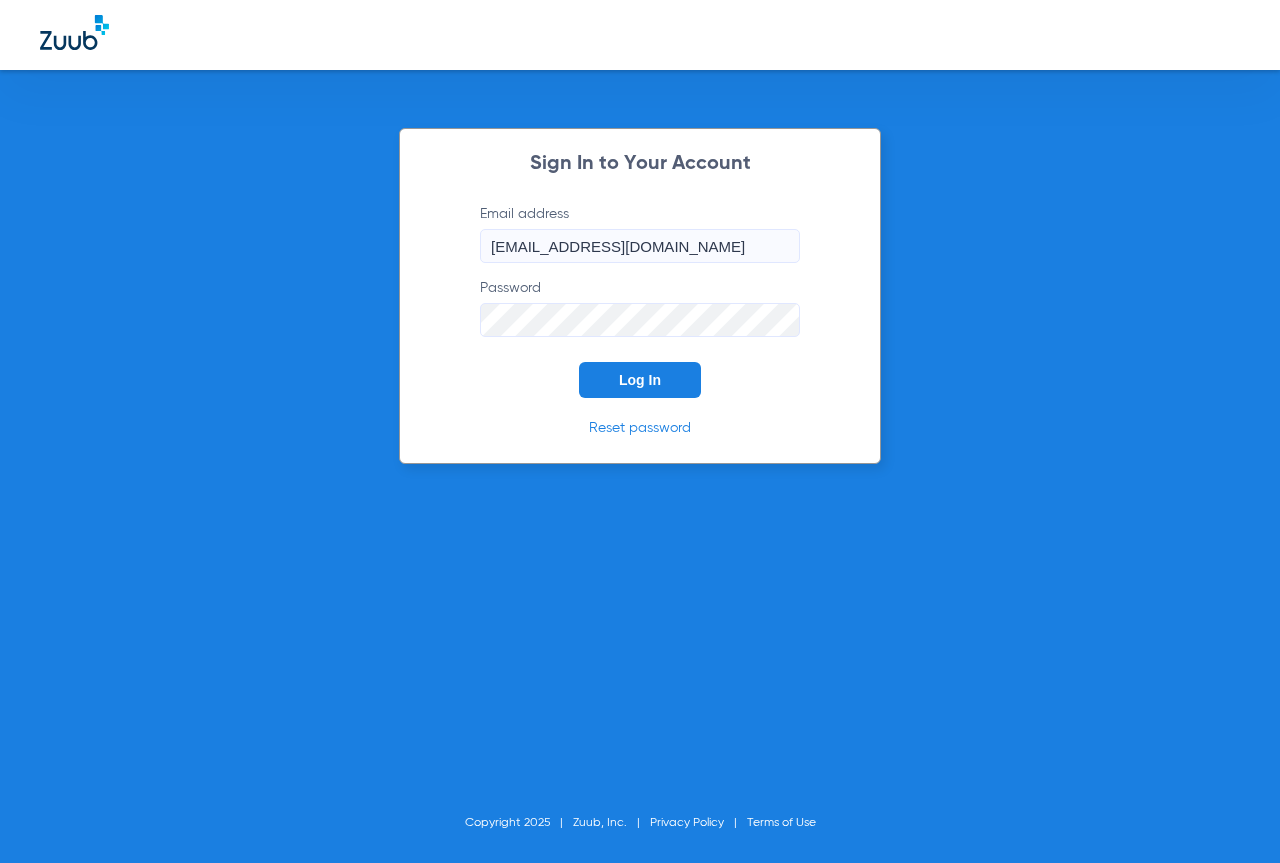 scroll, scrollTop: 0, scrollLeft: 0, axis: both 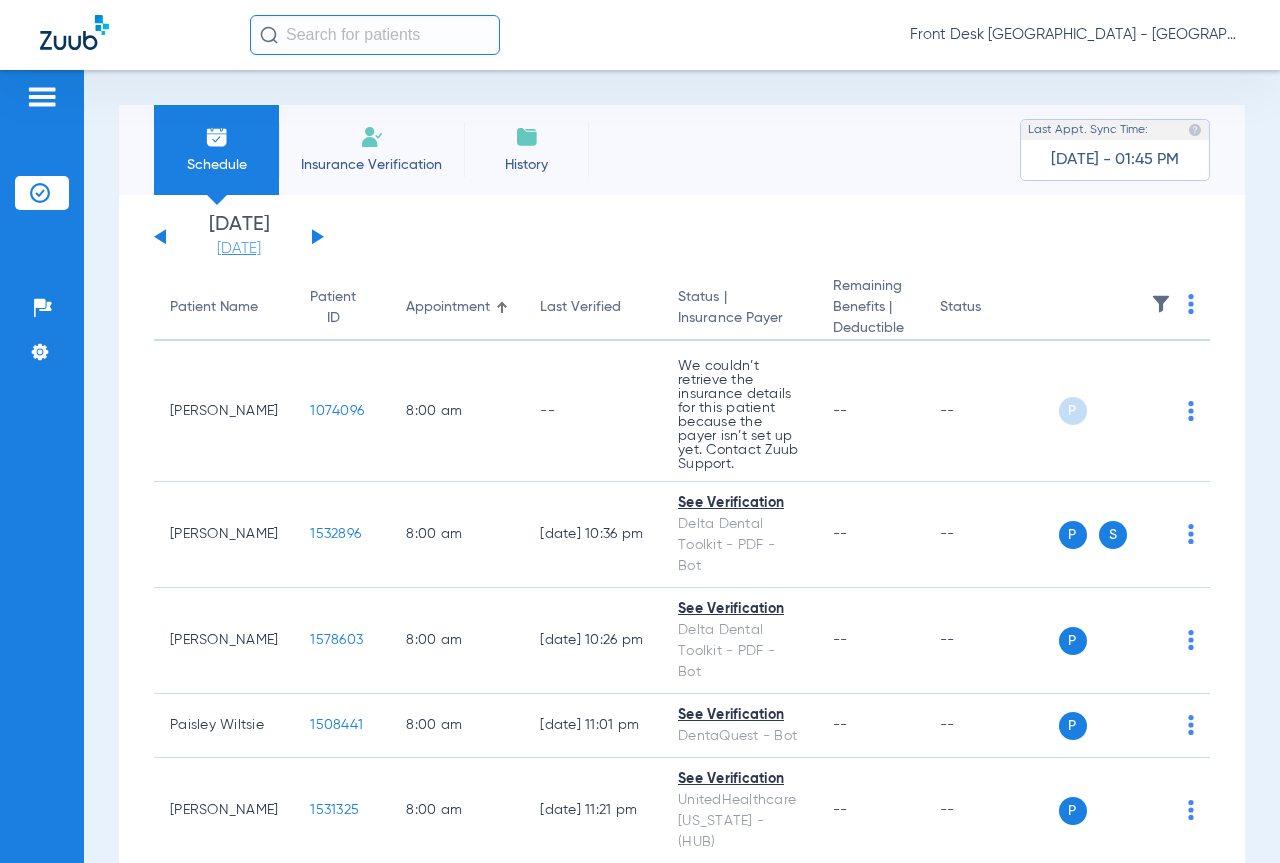 click on "[DATE]" 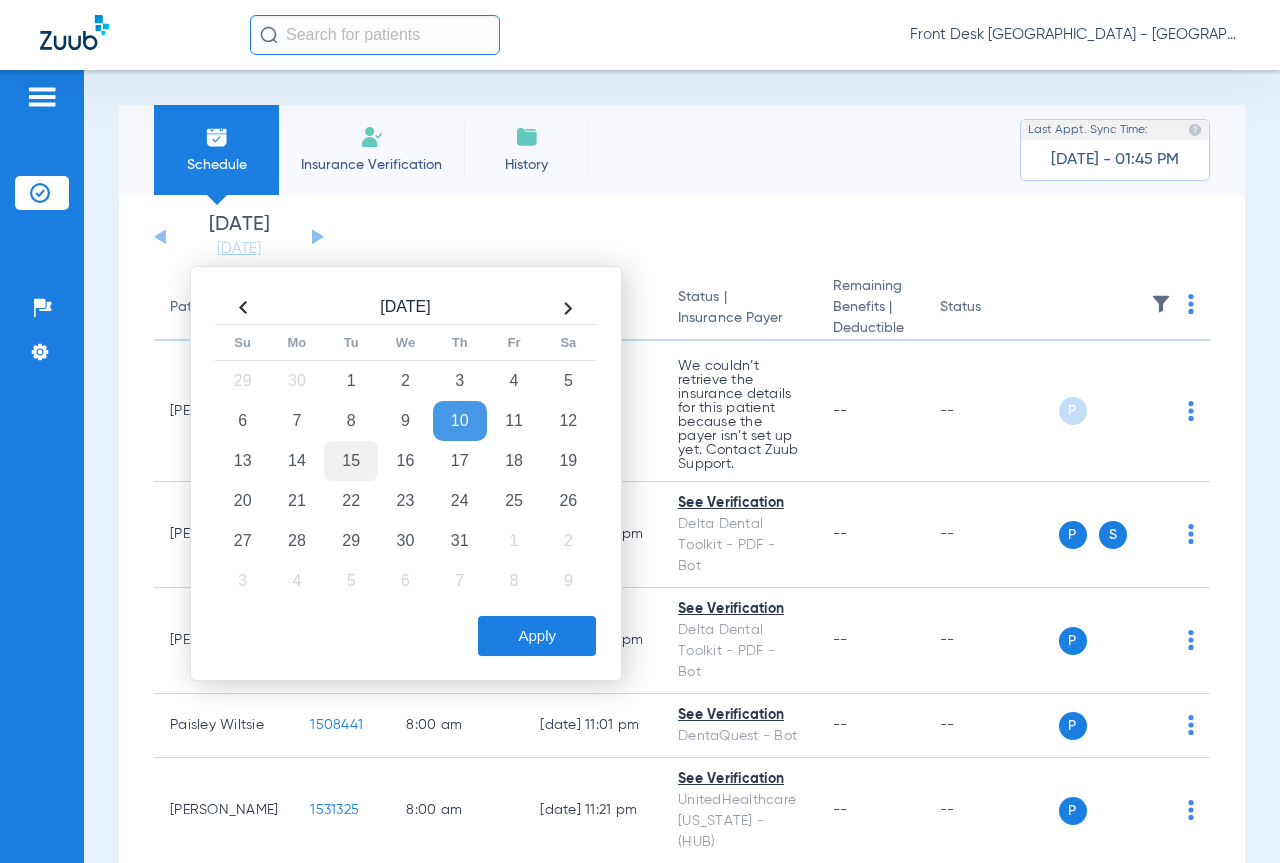 click on "15" 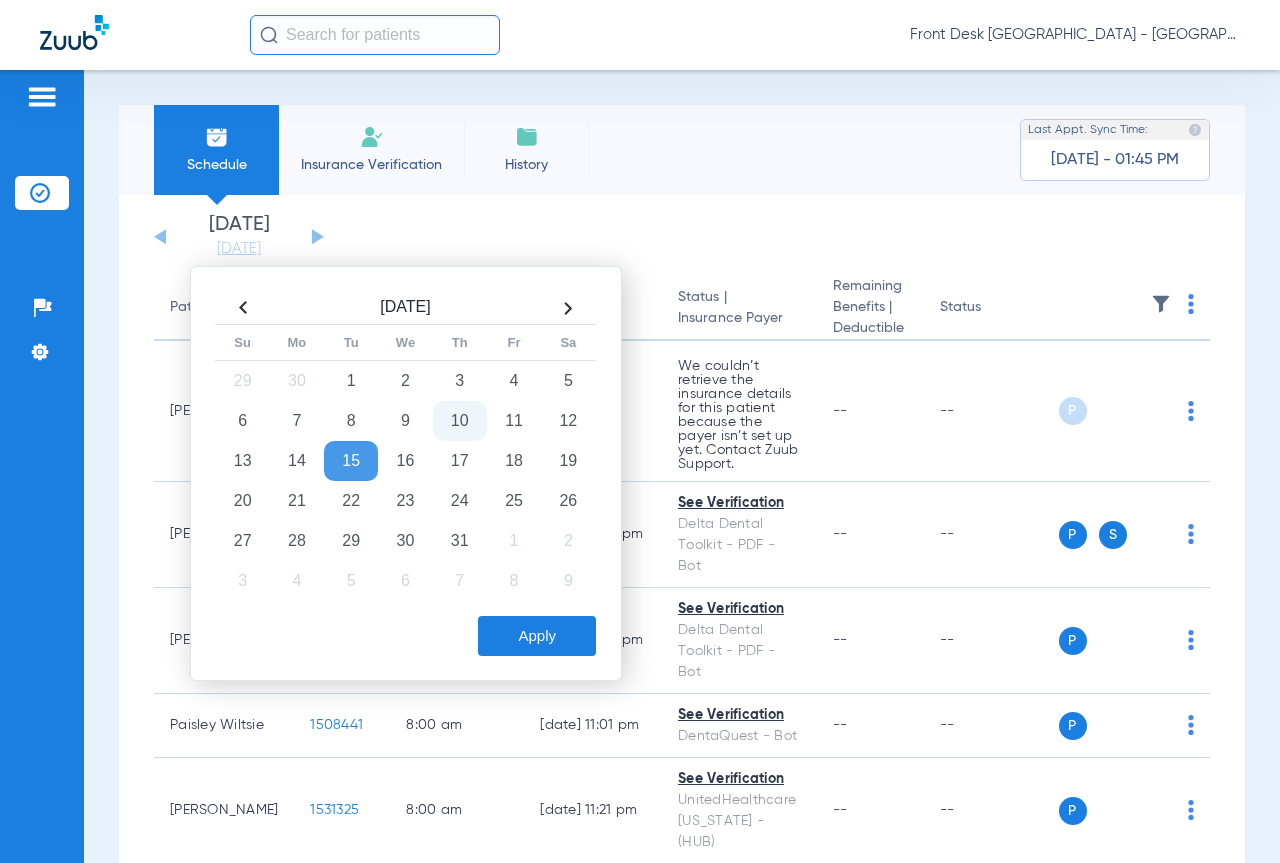 click on "Apply" 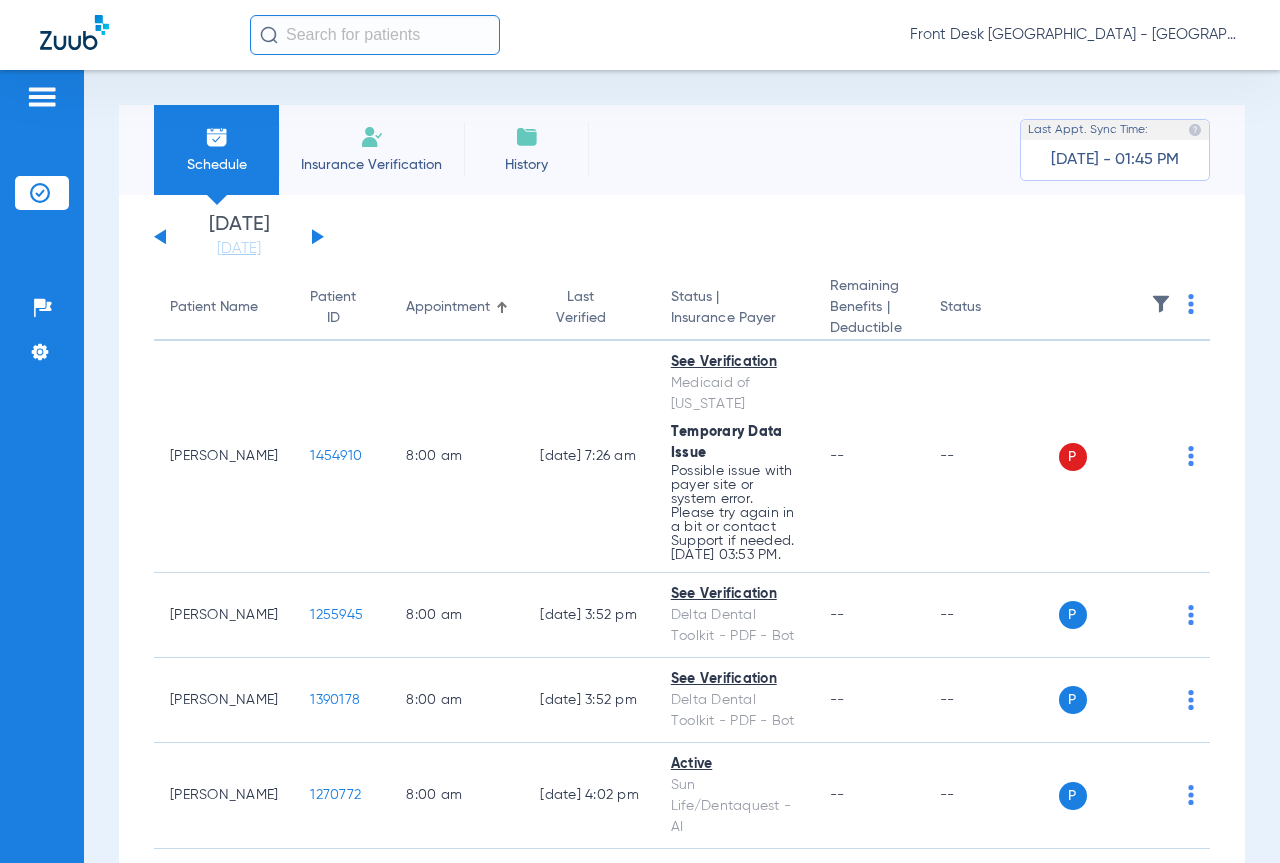 click 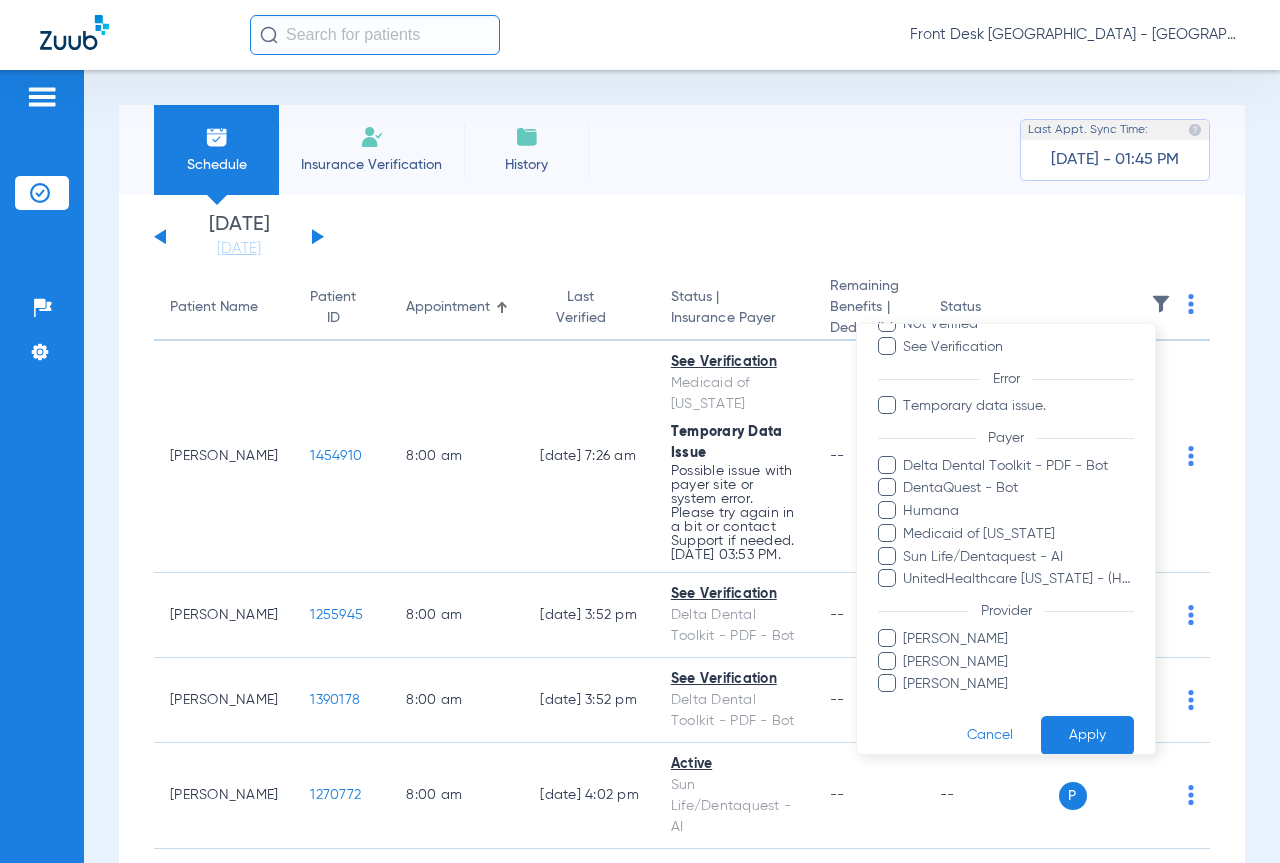 scroll, scrollTop: 139, scrollLeft: 0, axis: vertical 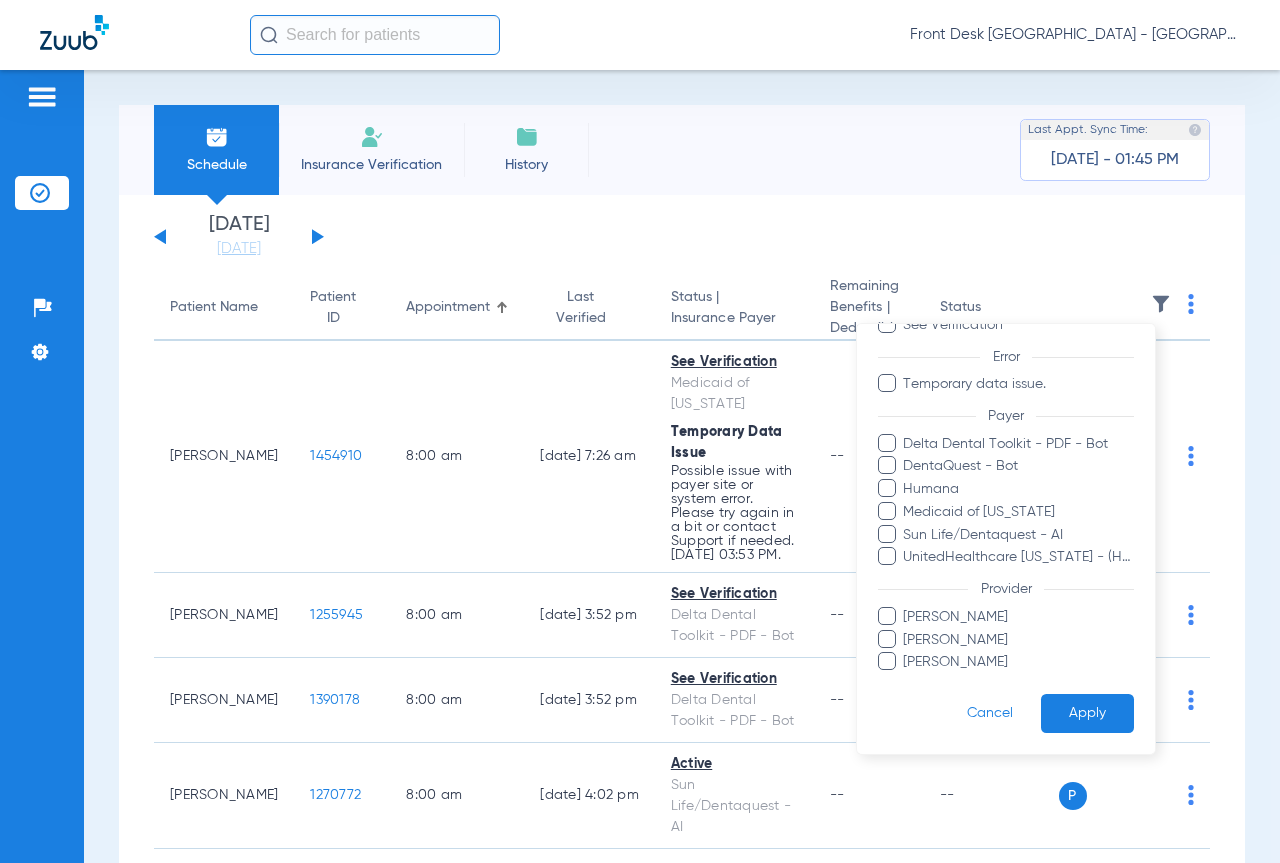 click on "[PERSON_NAME]" at bounding box center [1018, 662] 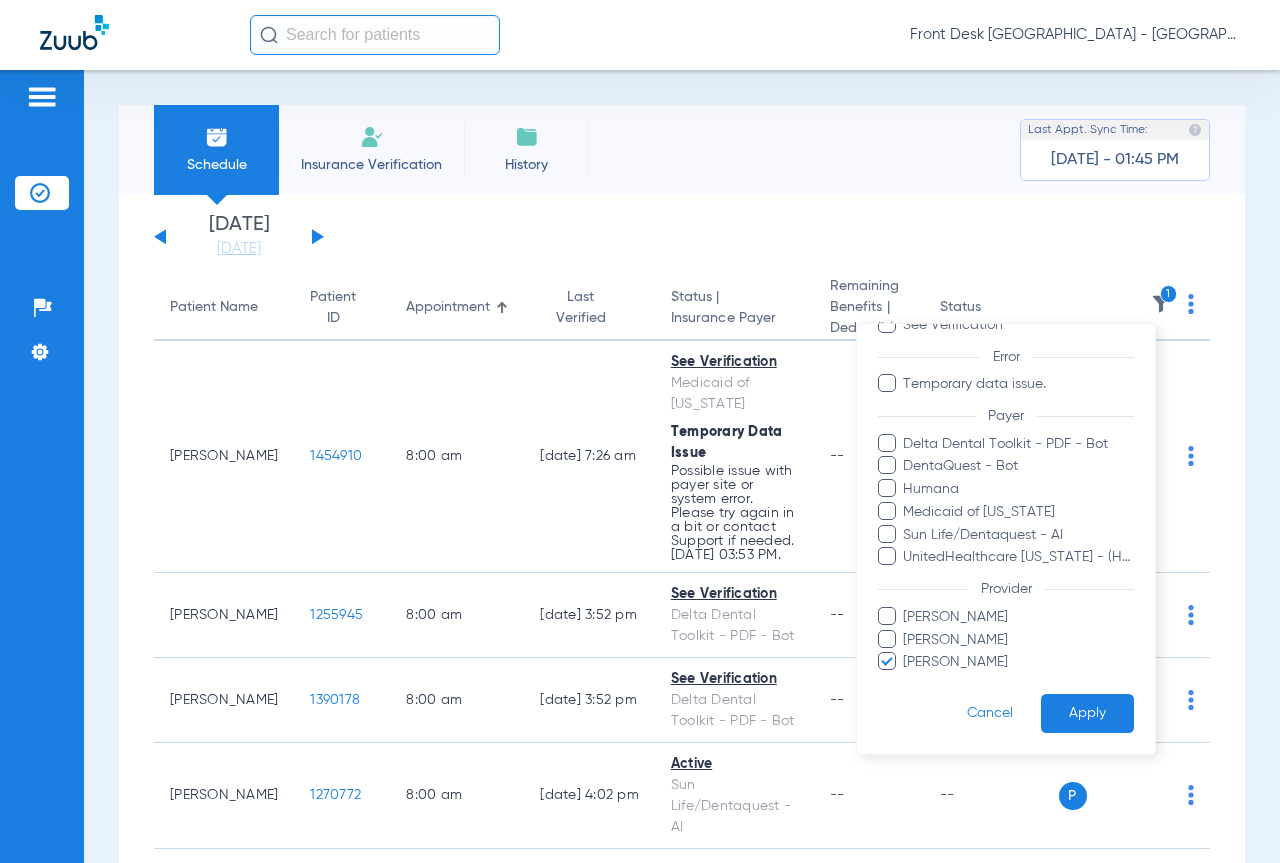 click on "Apply" at bounding box center [1087, 713] 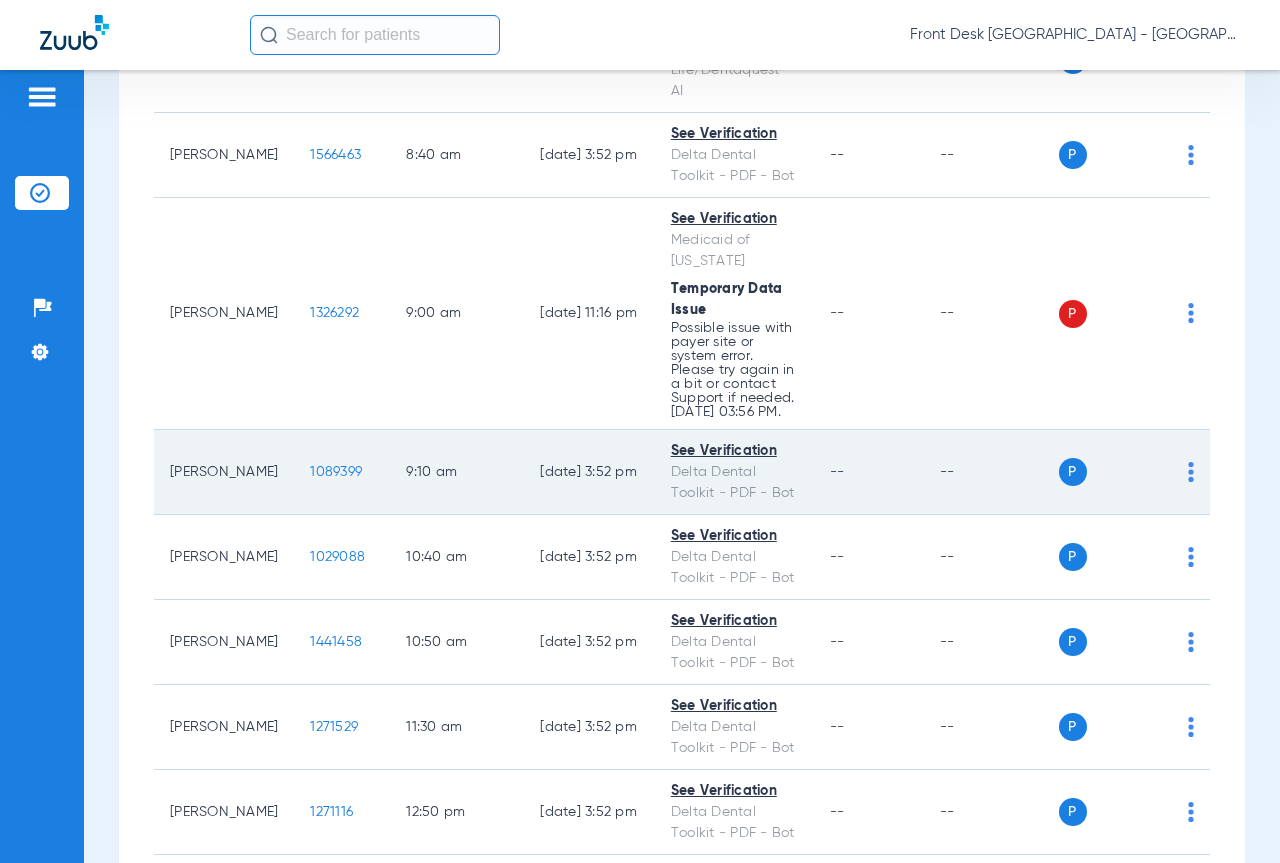 scroll, scrollTop: 600, scrollLeft: 0, axis: vertical 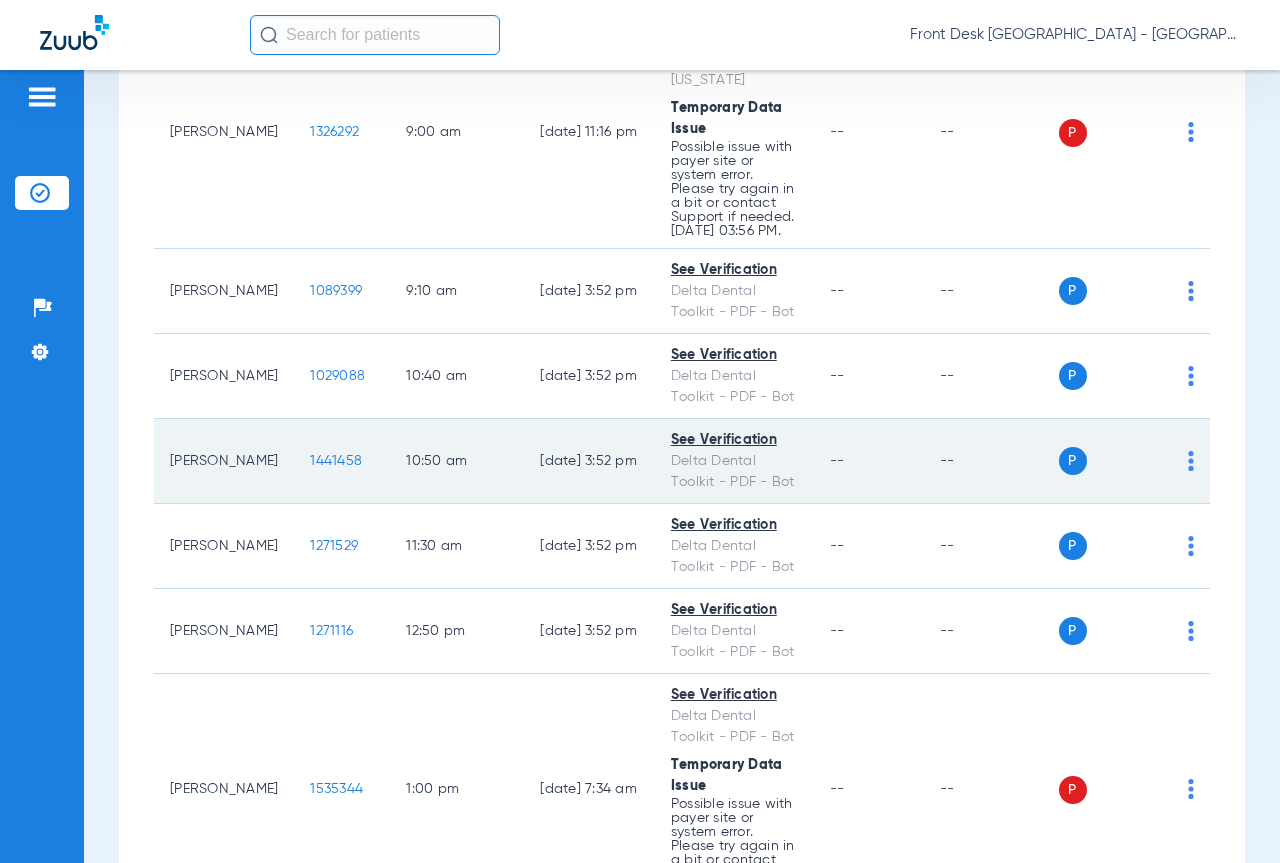 click on "1441458" 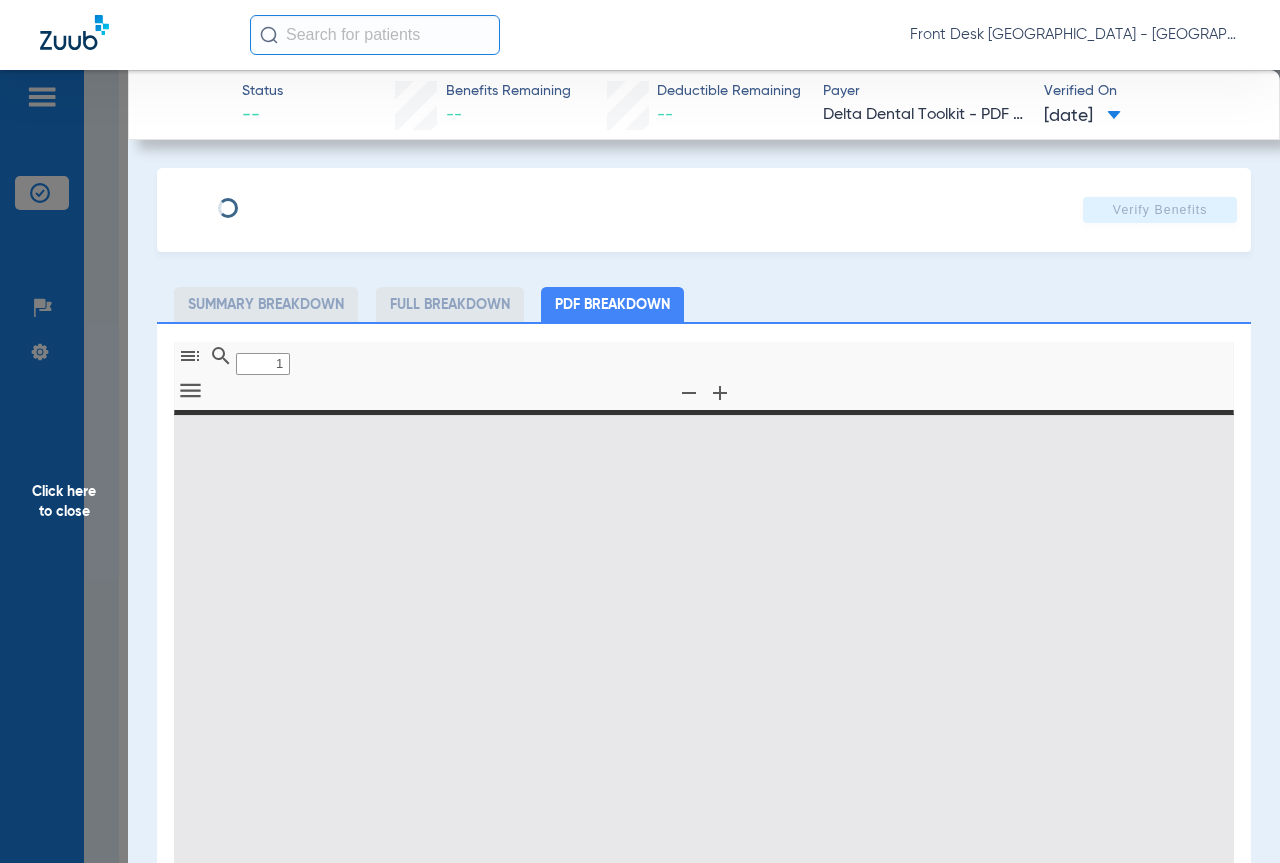 type on "0" 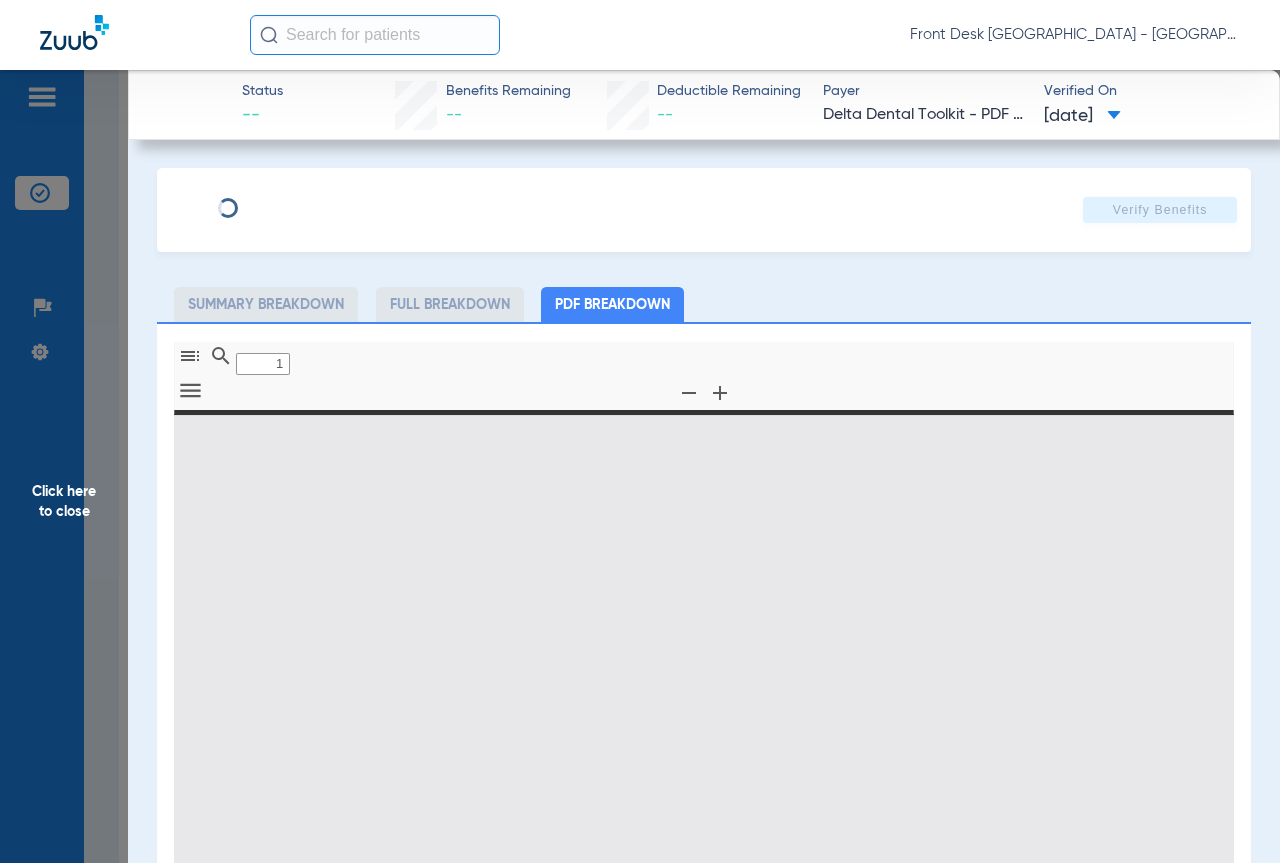 select on "page-width" 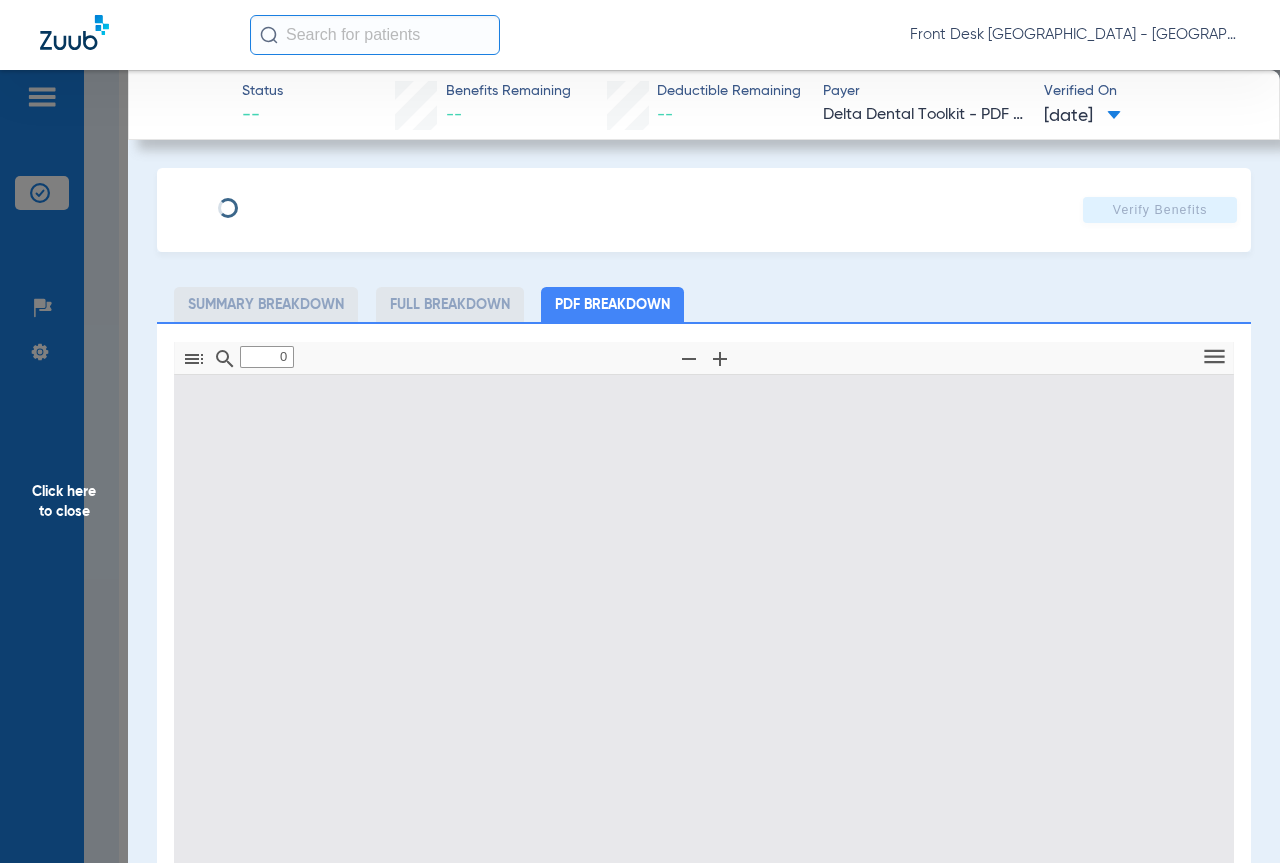 type on "1" 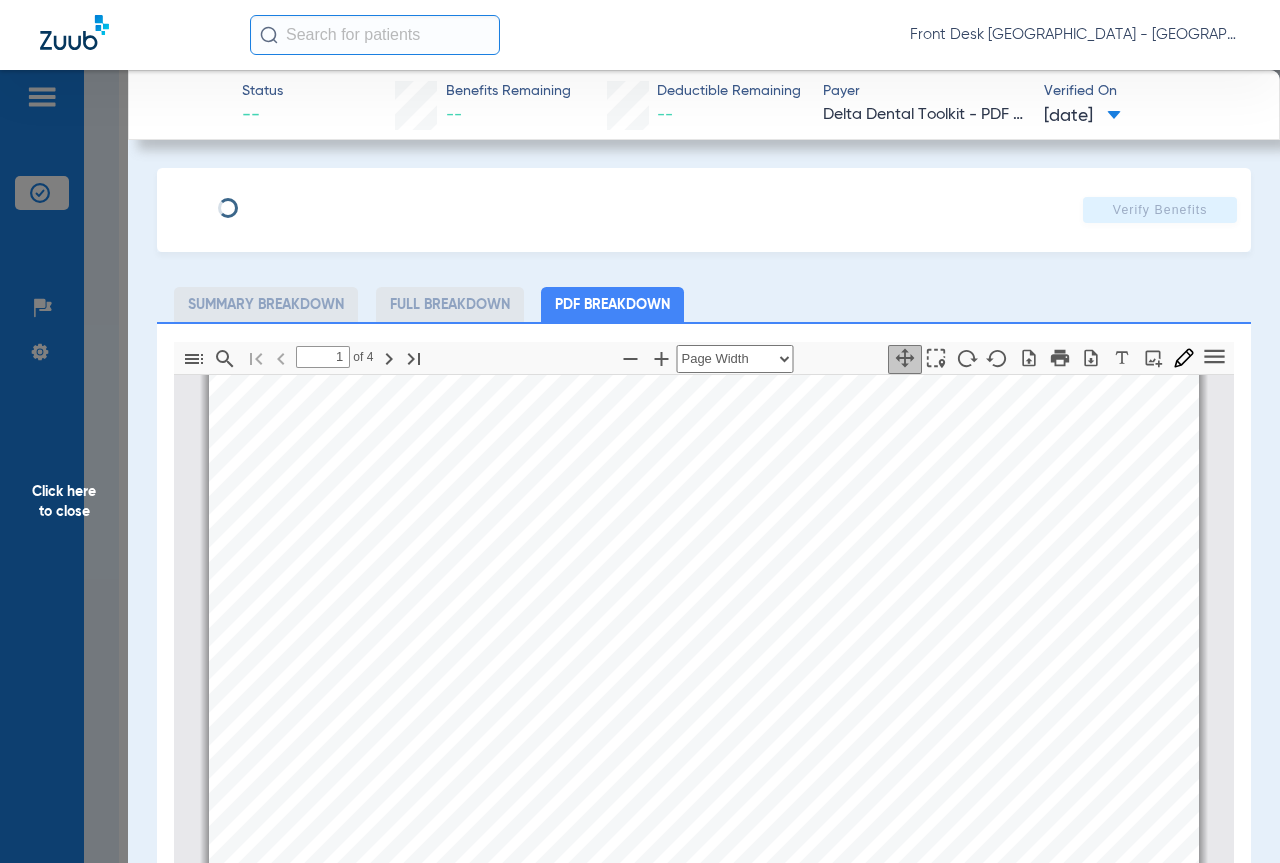 scroll, scrollTop: 410, scrollLeft: 0, axis: vertical 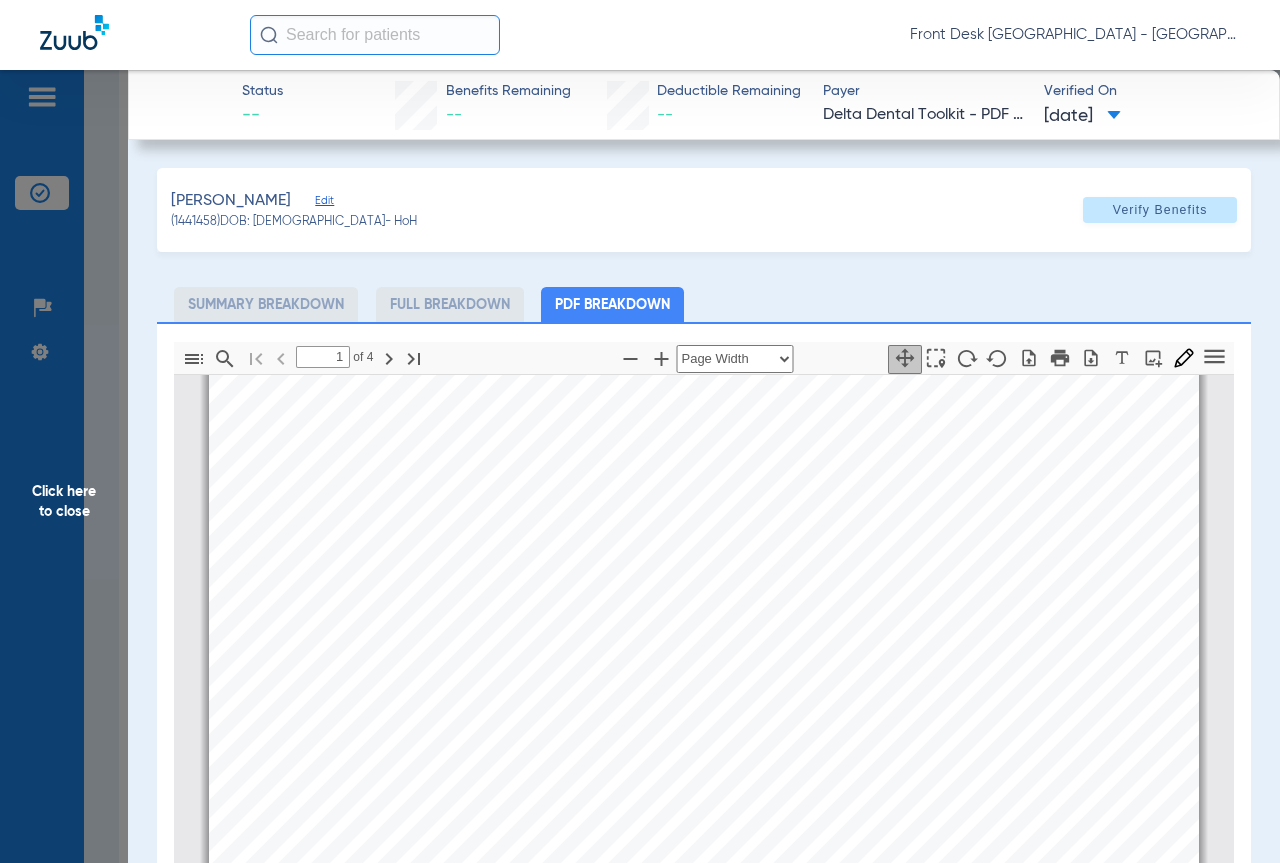 drag, startPoint x: 123, startPoint y: 465, endPoint x: 416, endPoint y: 465, distance: 293 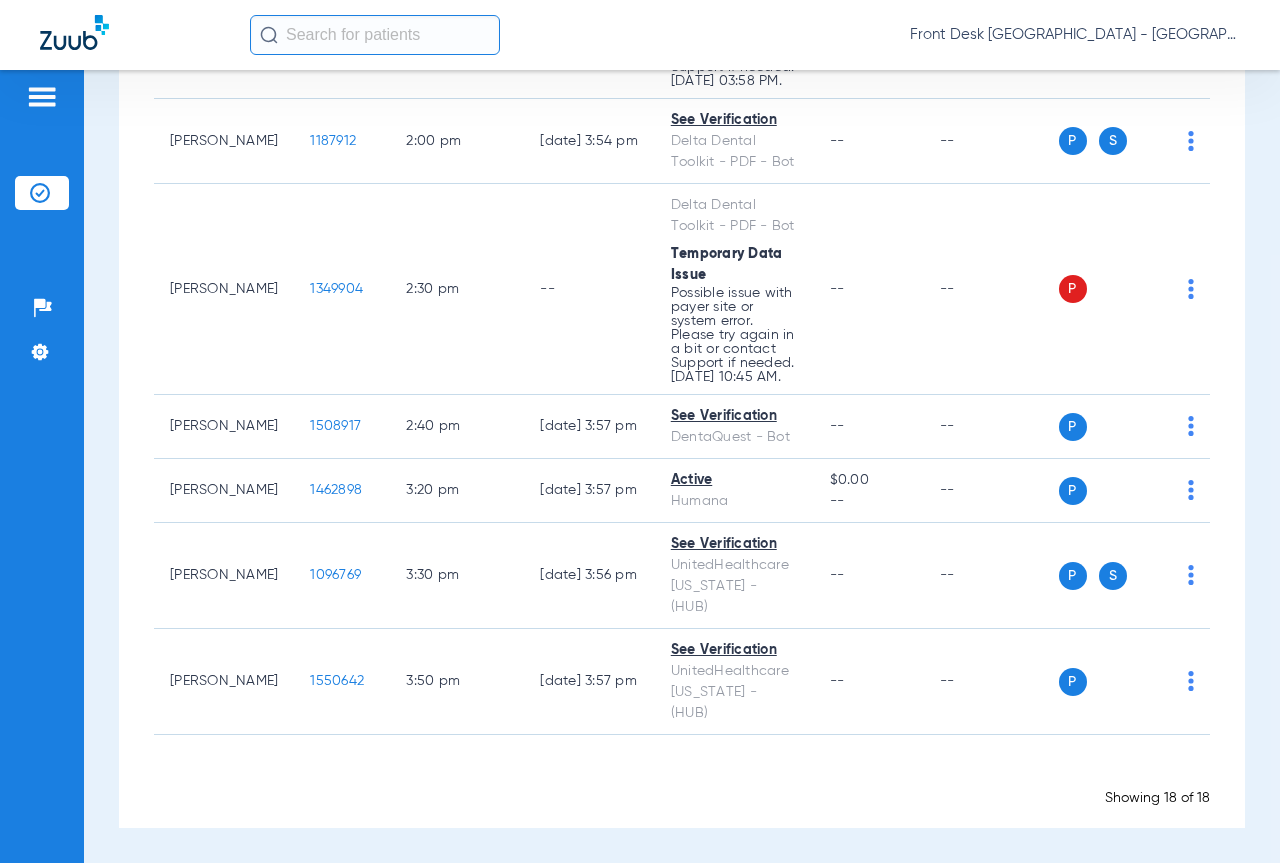 scroll, scrollTop: 2011, scrollLeft: 0, axis: vertical 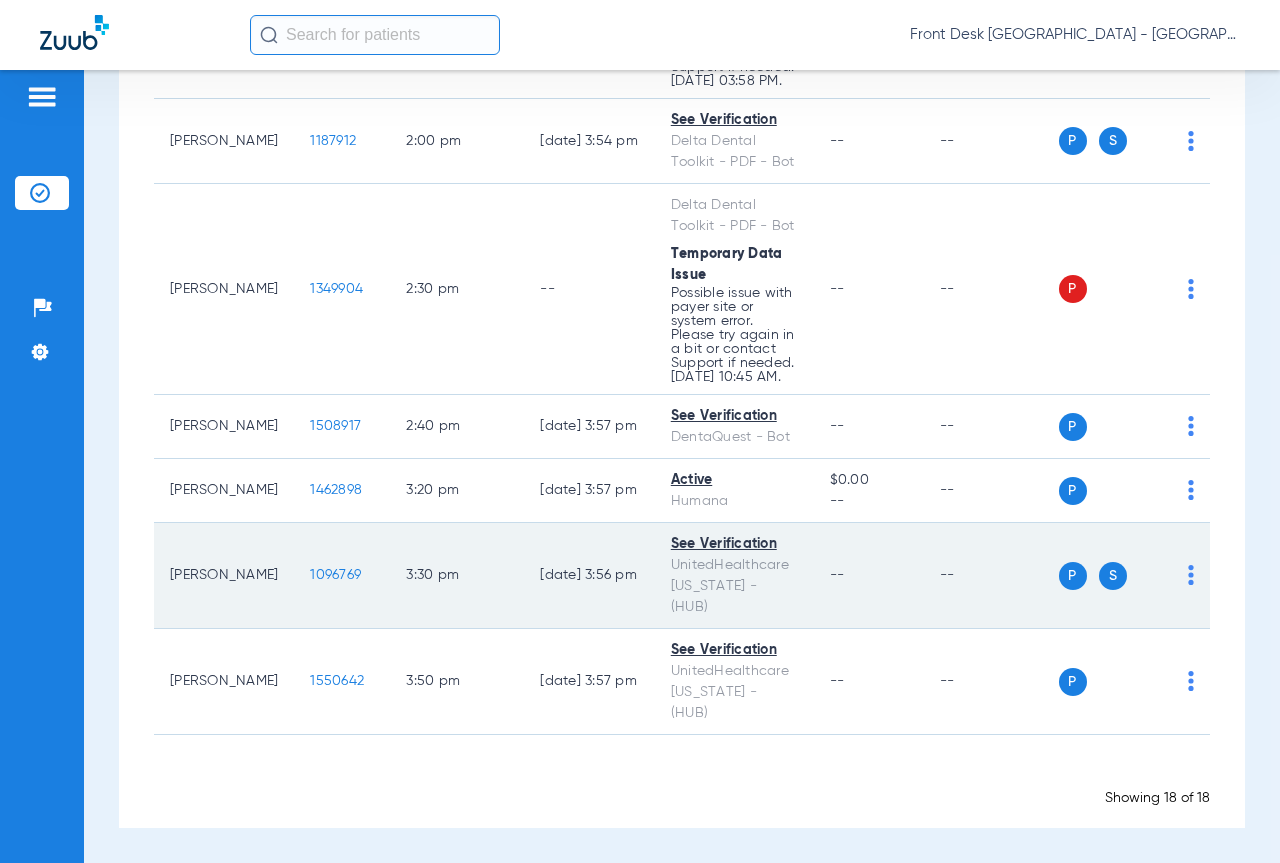 click on "1096769" 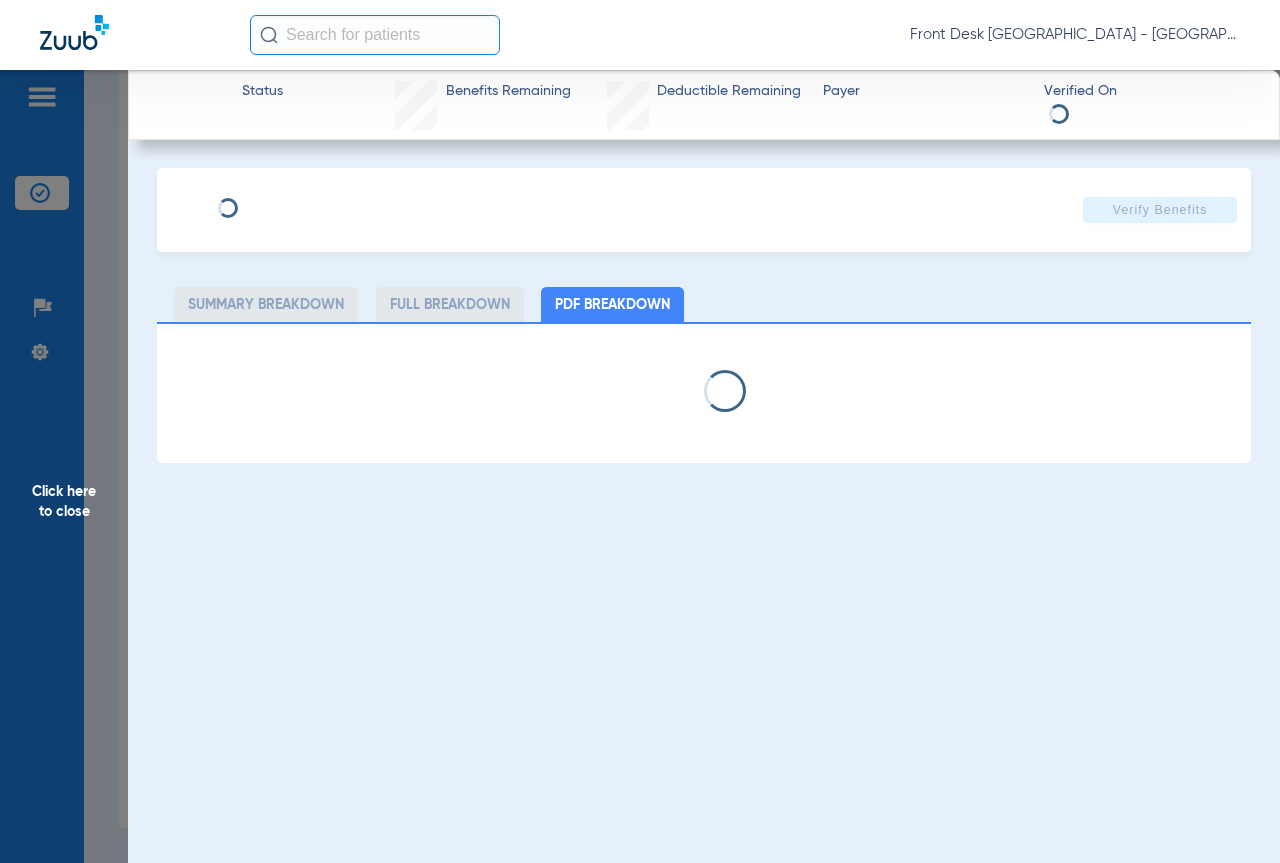 select on "page-width" 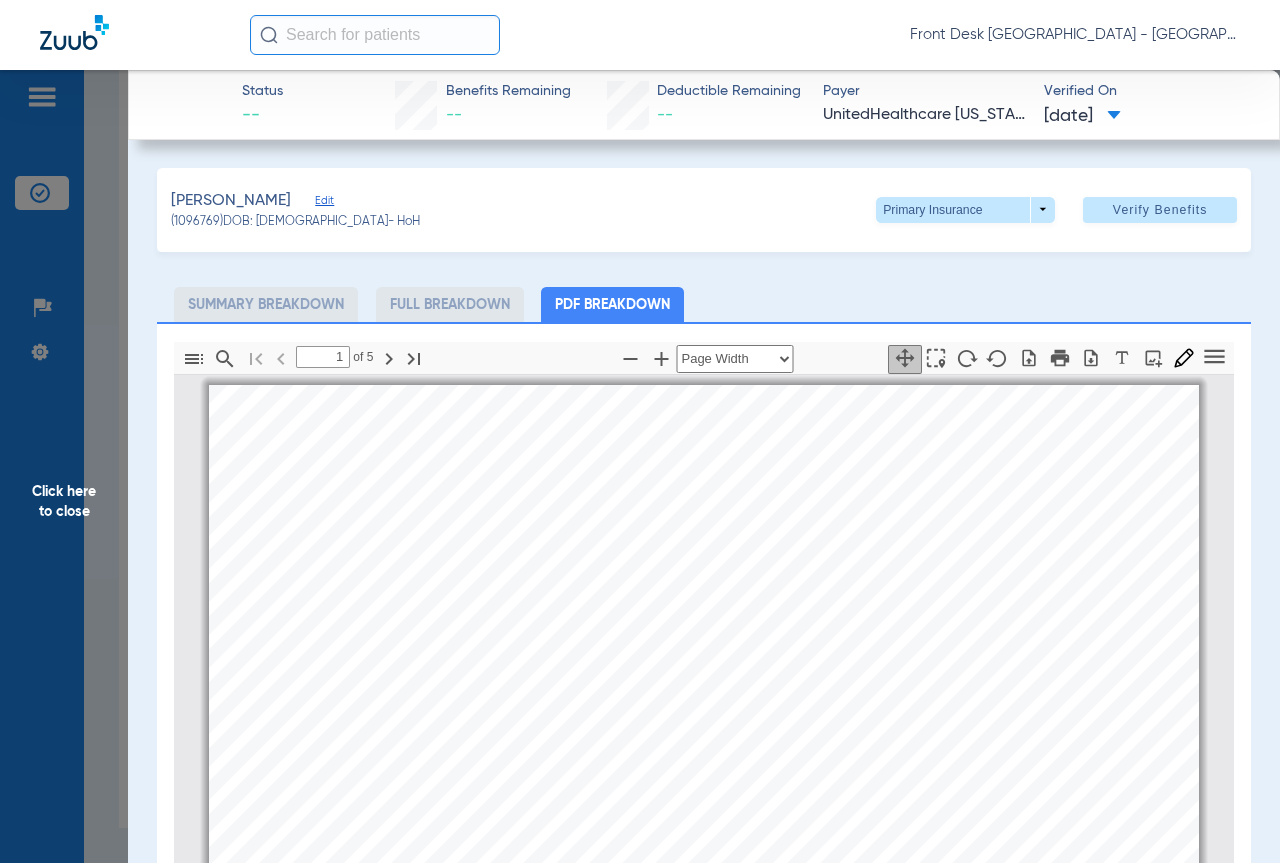 scroll, scrollTop: 10, scrollLeft: 0, axis: vertical 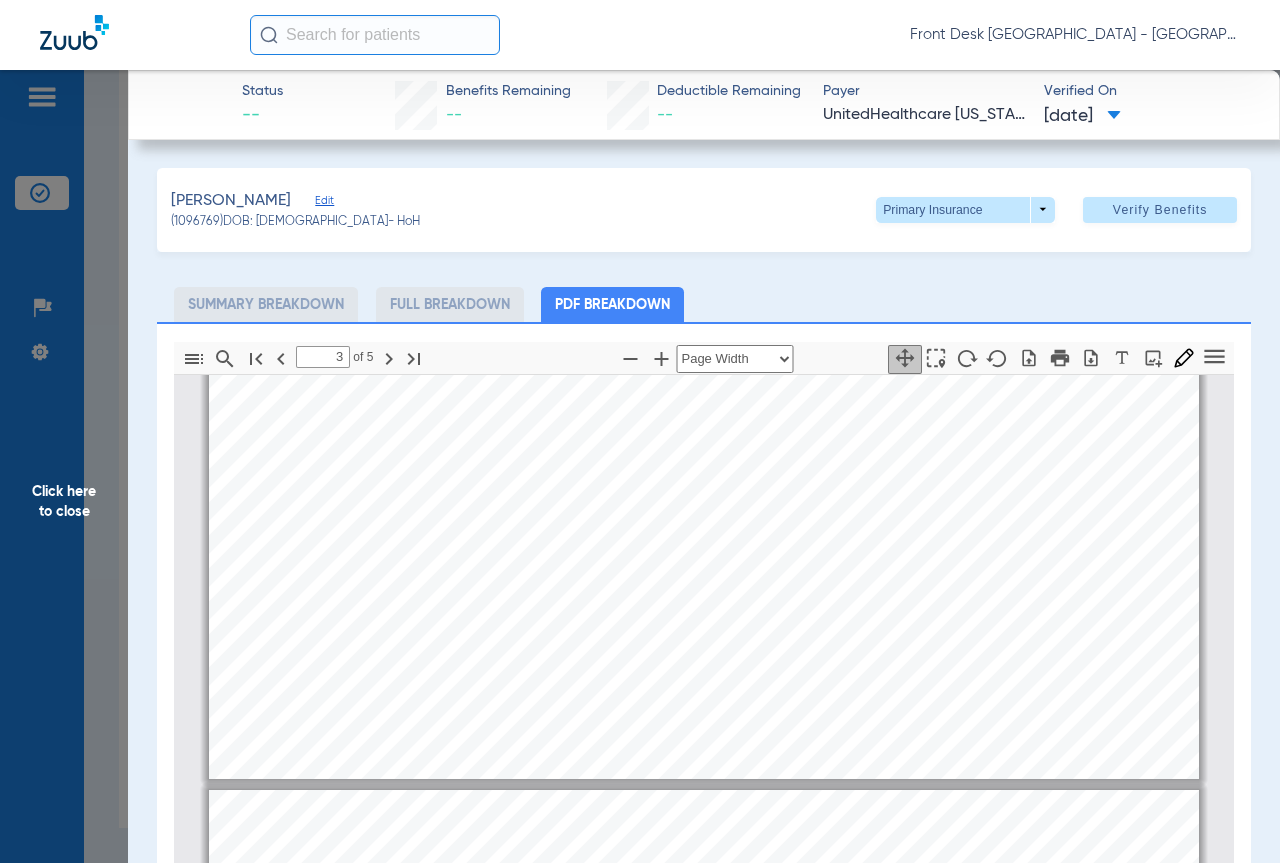 type on "4" 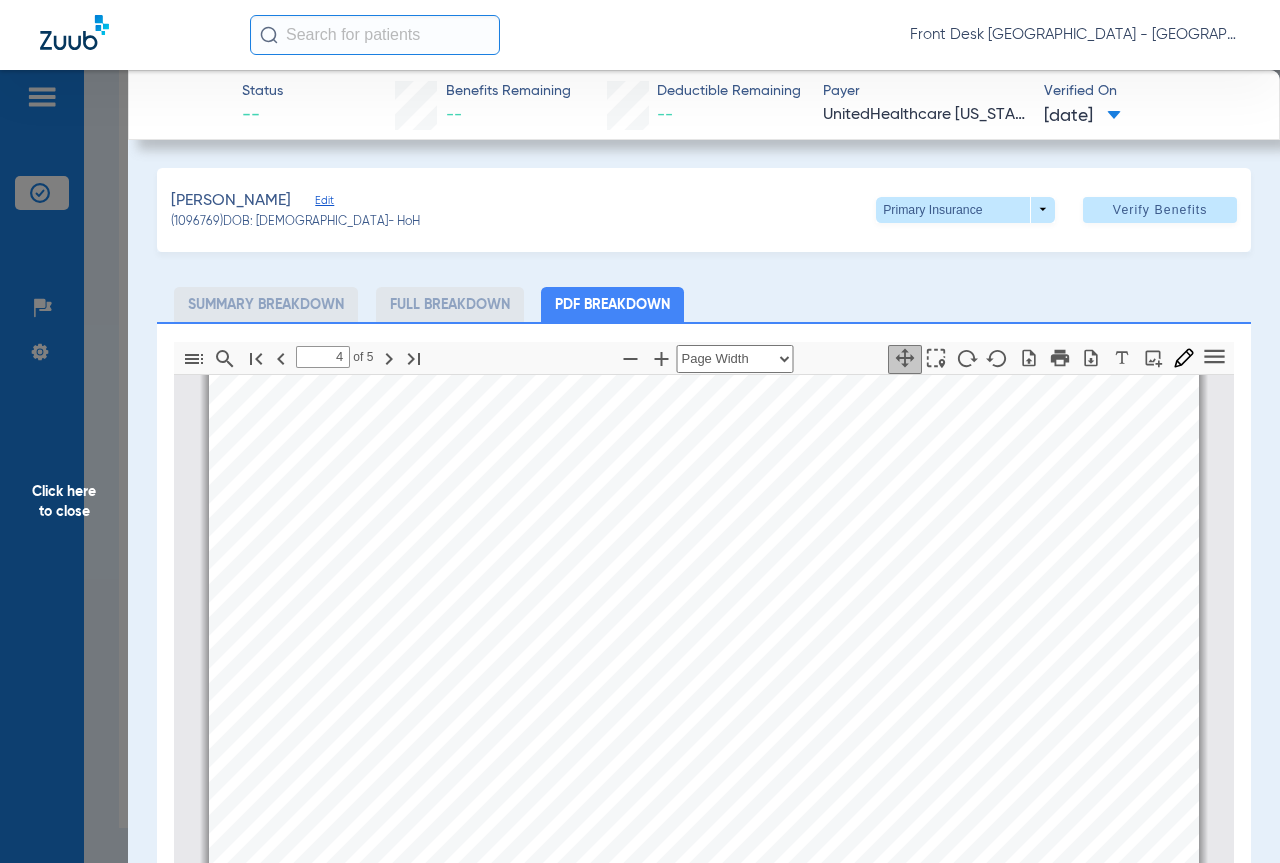 scroll, scrollTop: 4510, scrollLeft: 0, axis: vertical 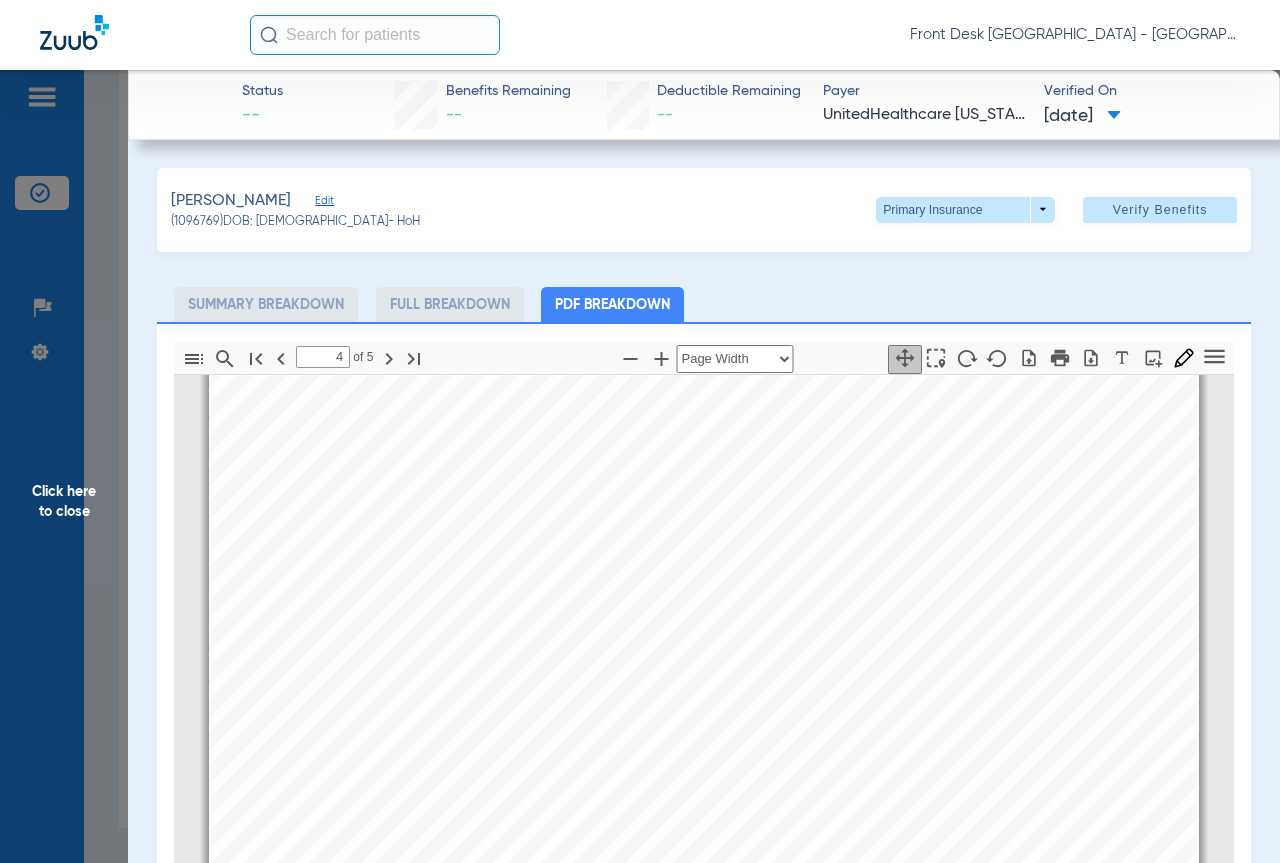drag, startPoint x: 41, startPoint y: 513, endPoint x: 323, endPoint y: 515, distance: 282.00708 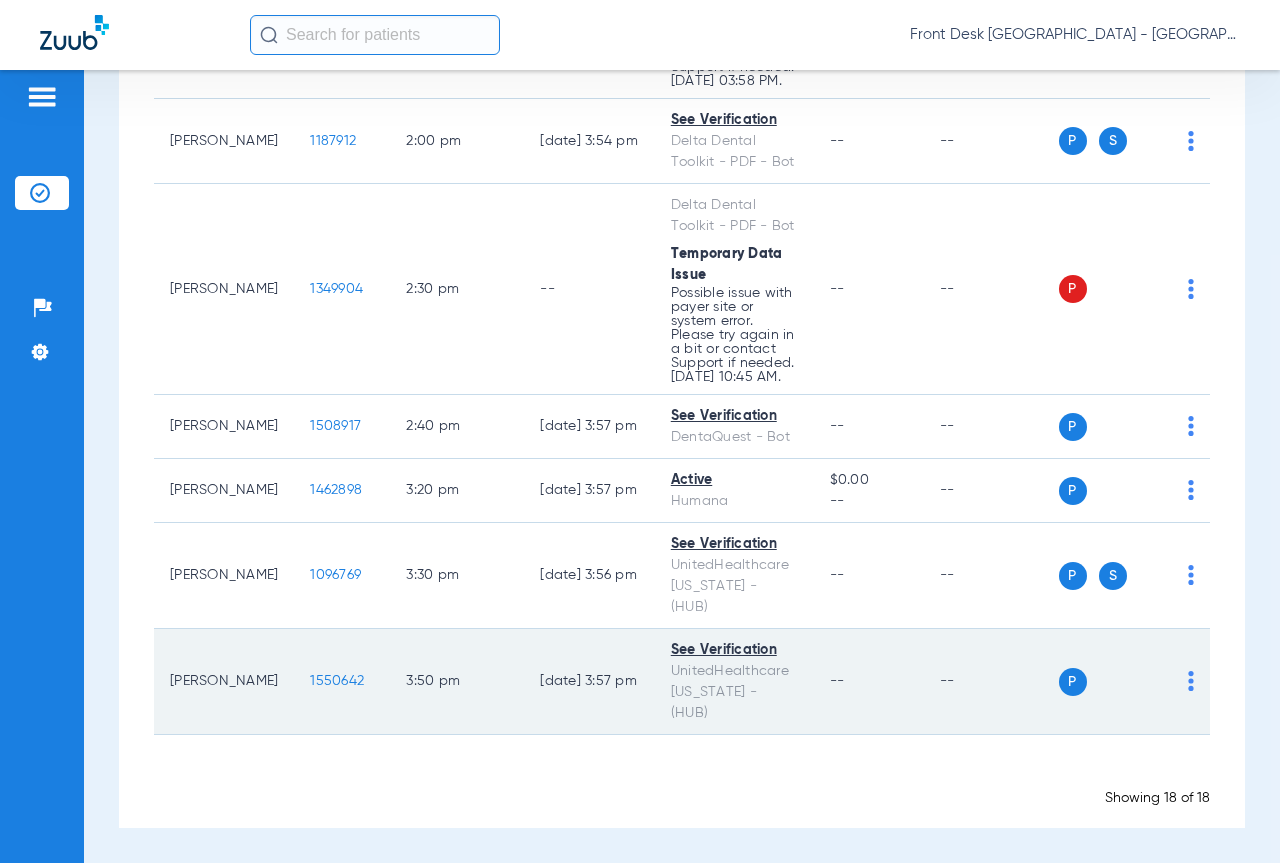 click on "1550642" 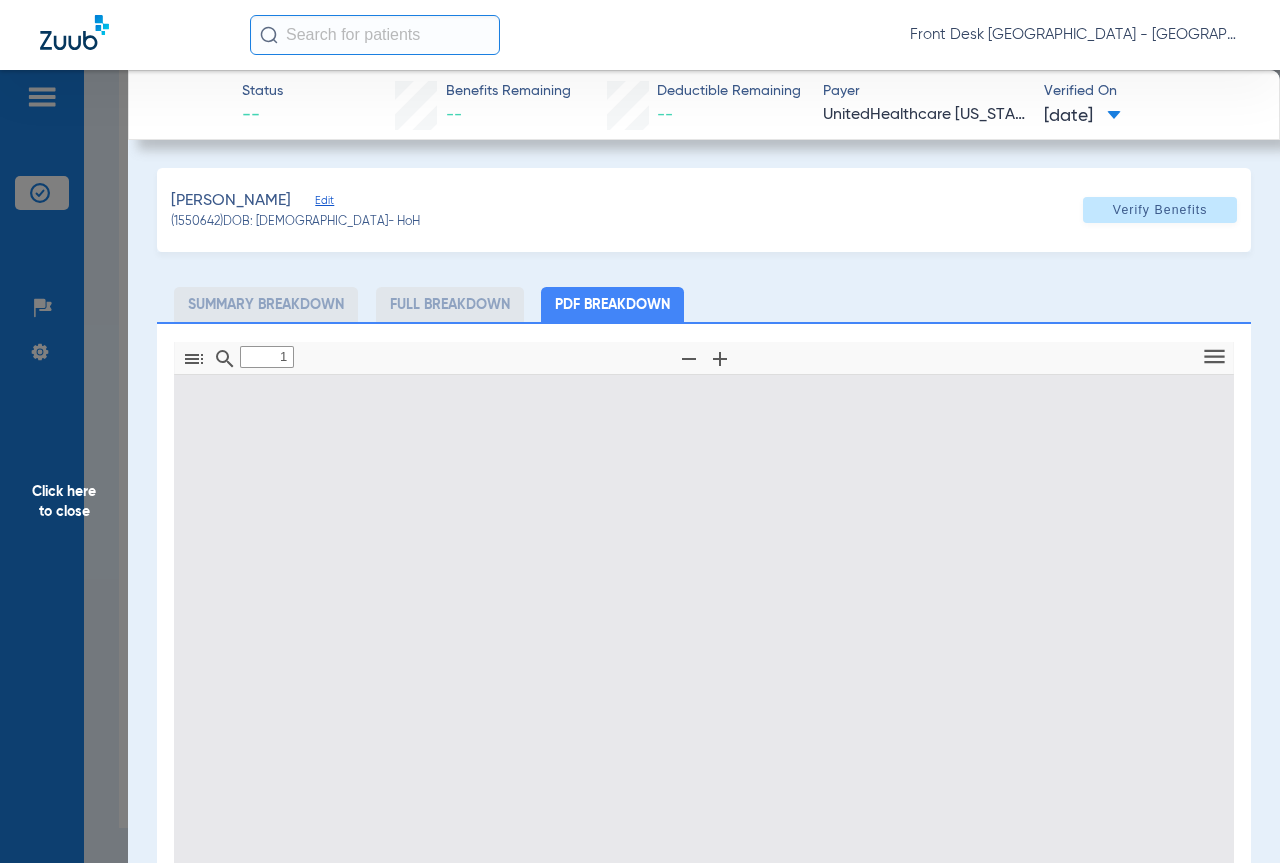 type on "0" 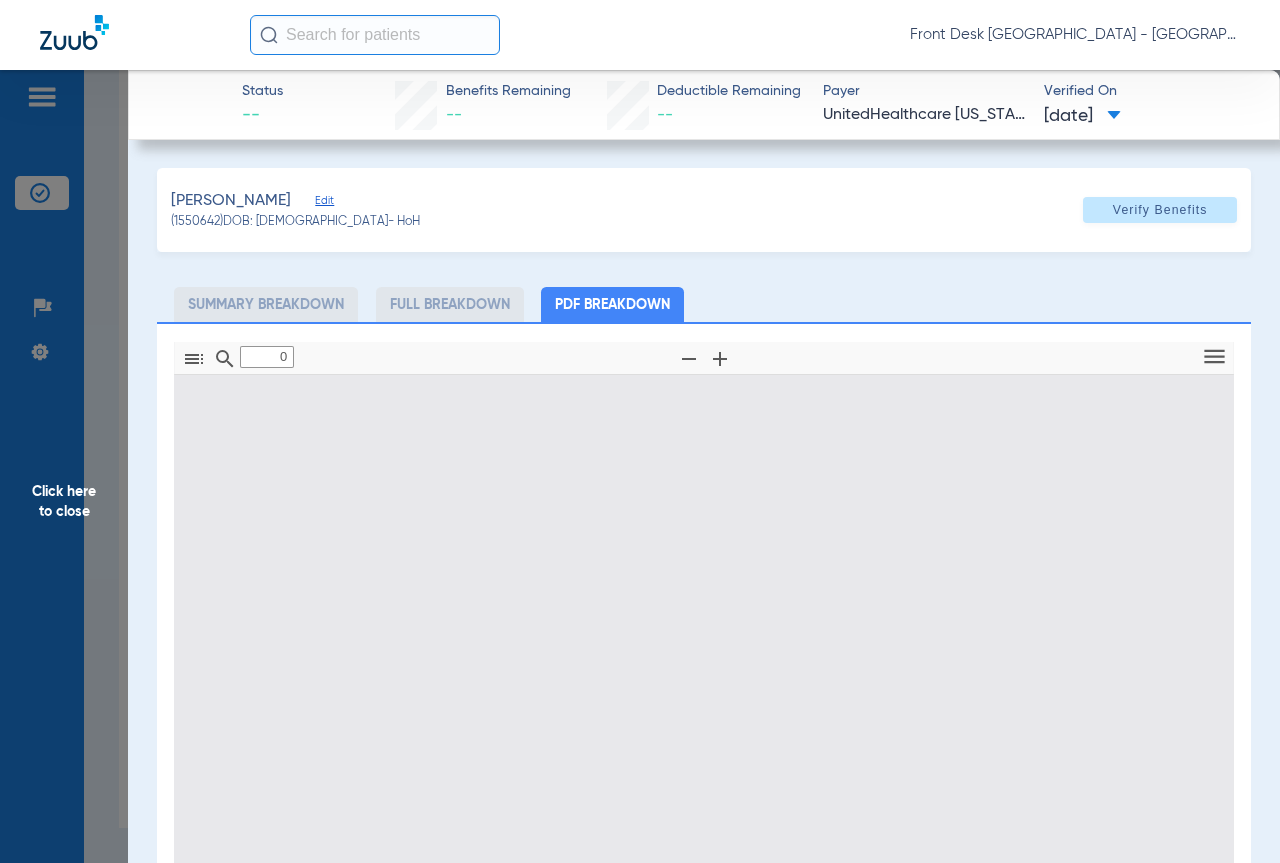 select on "page-width" 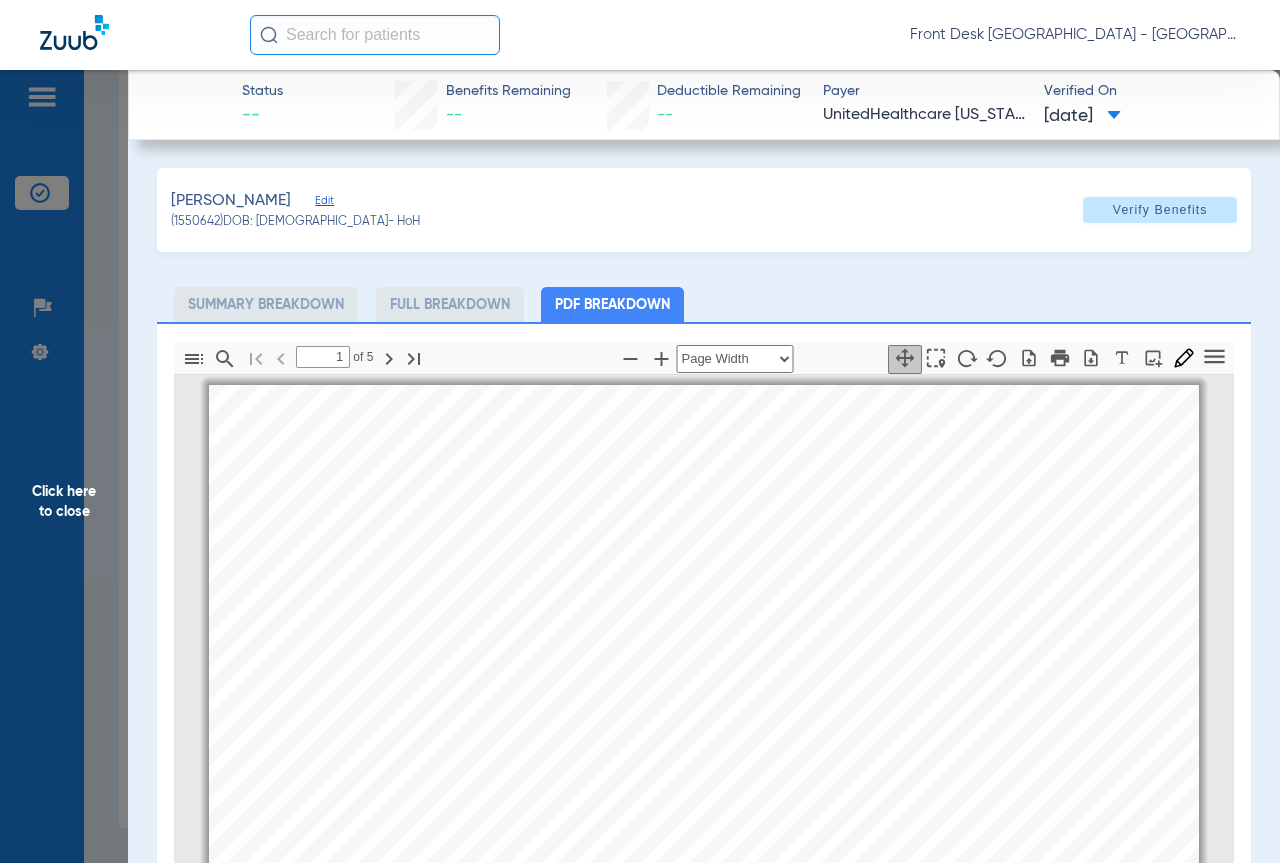 scroll, scrollTop: 10, scrollLeft: 0, axis: vertical 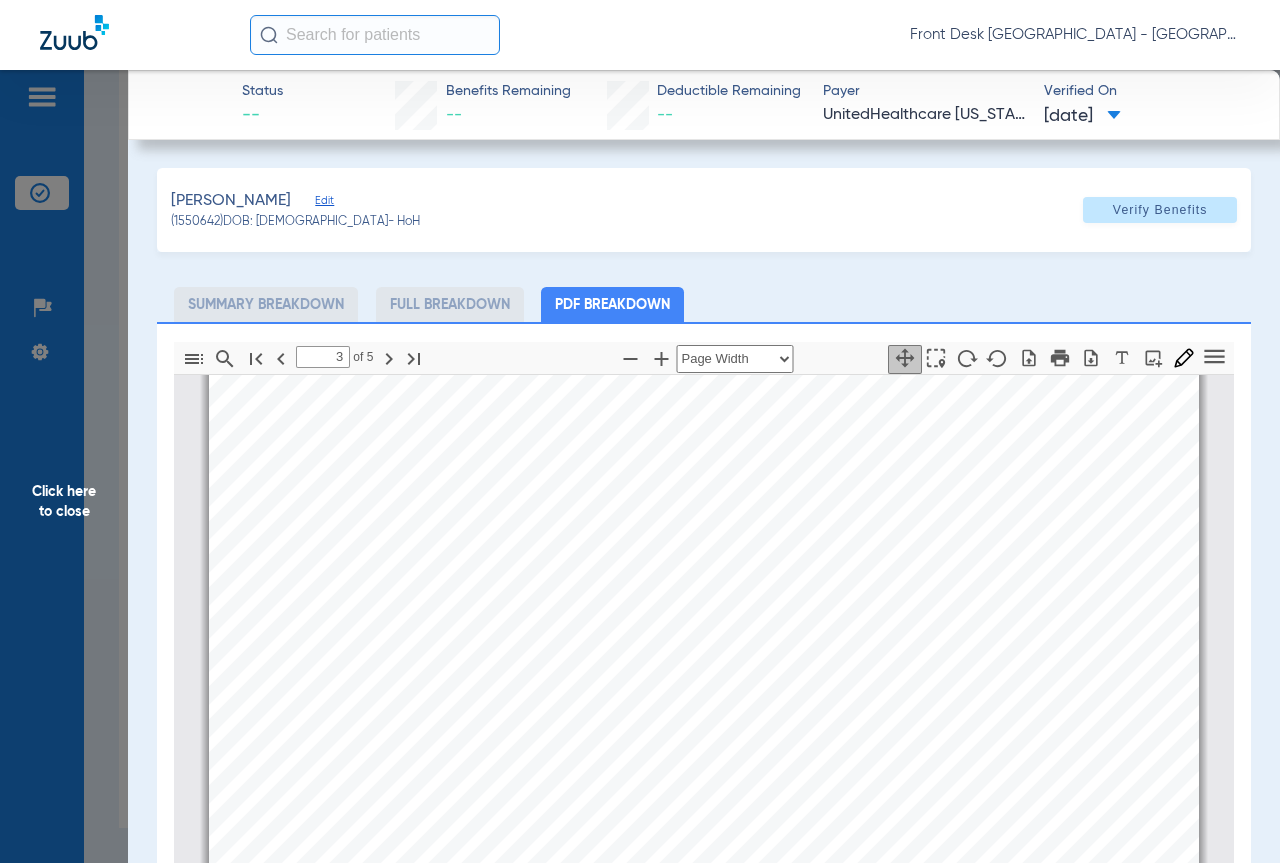 type on "4" 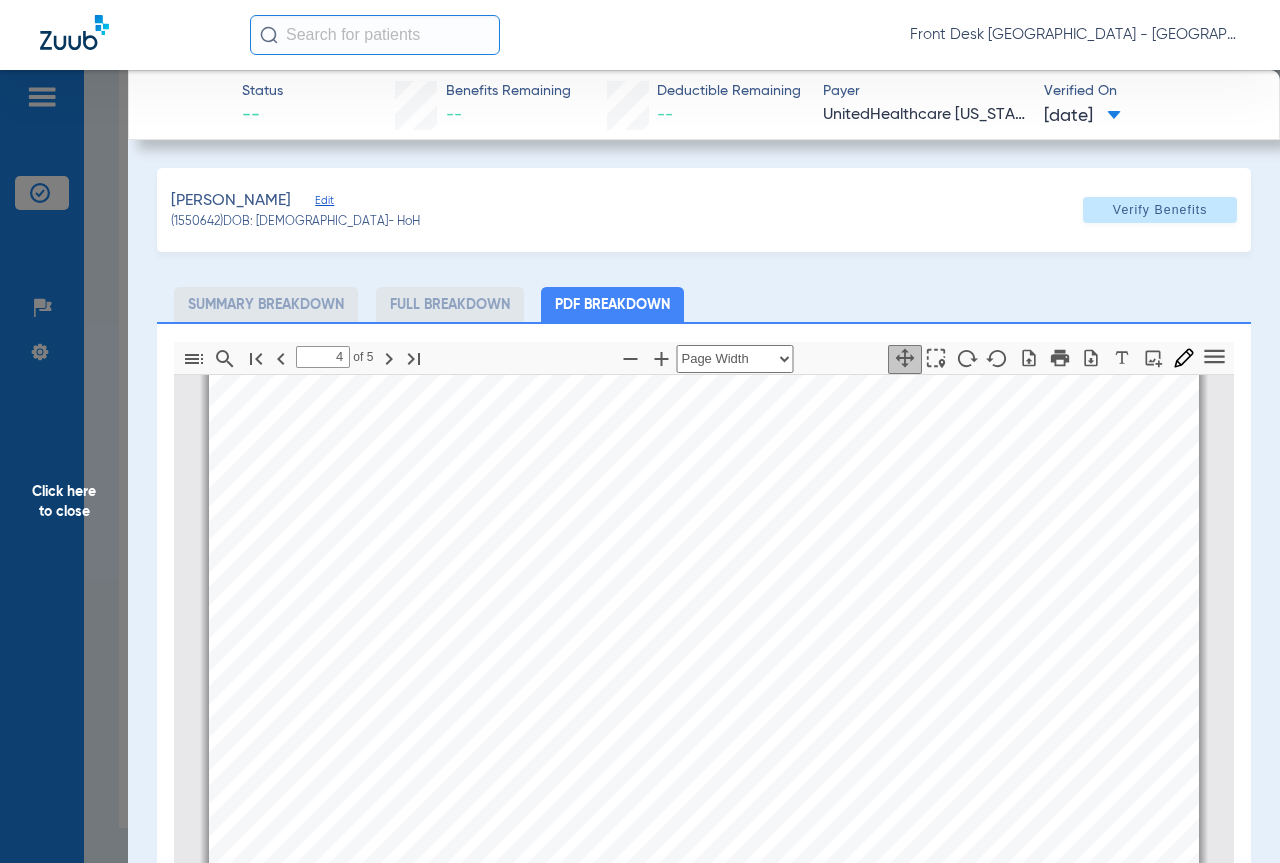 scroll, scrollTop: 4510, scrollLeft: 0, axis: vertical 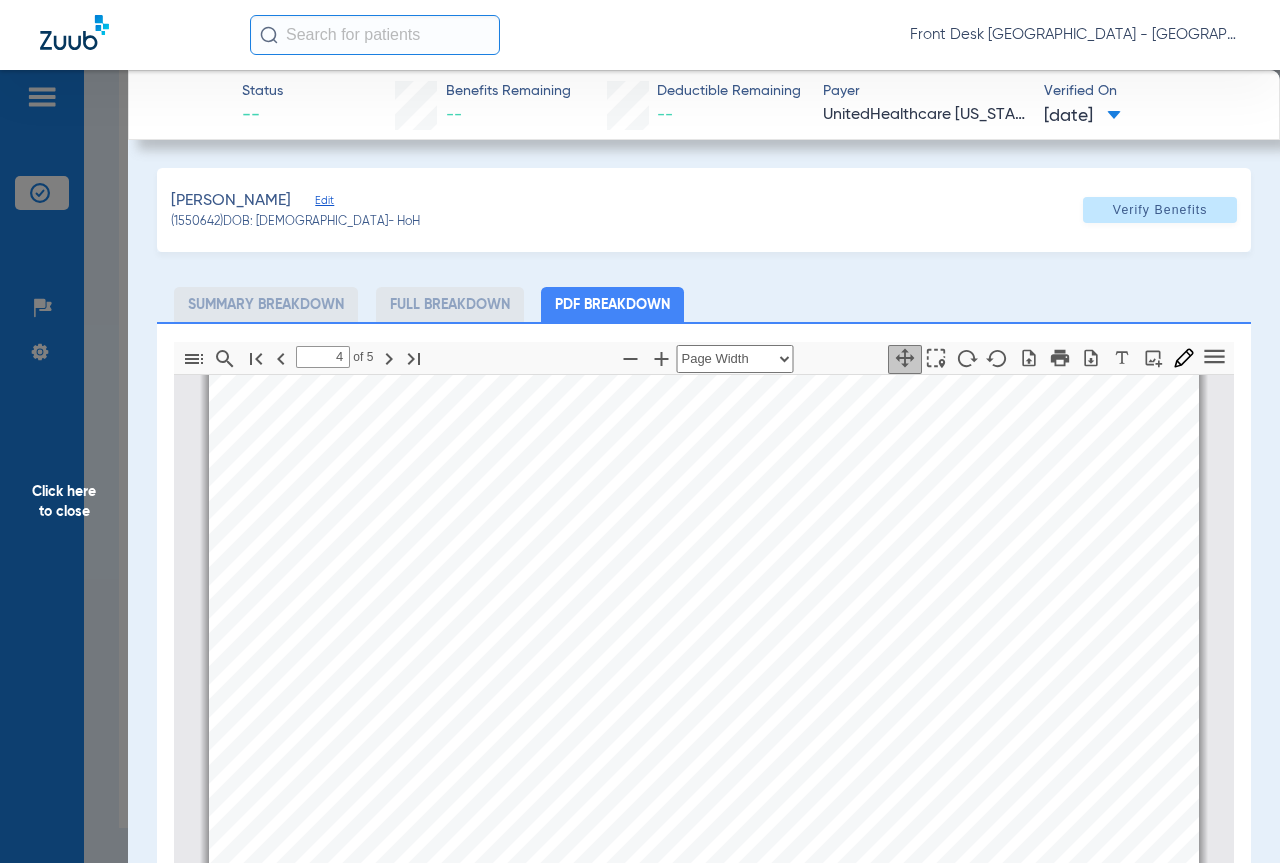 click on "Click here to close" 